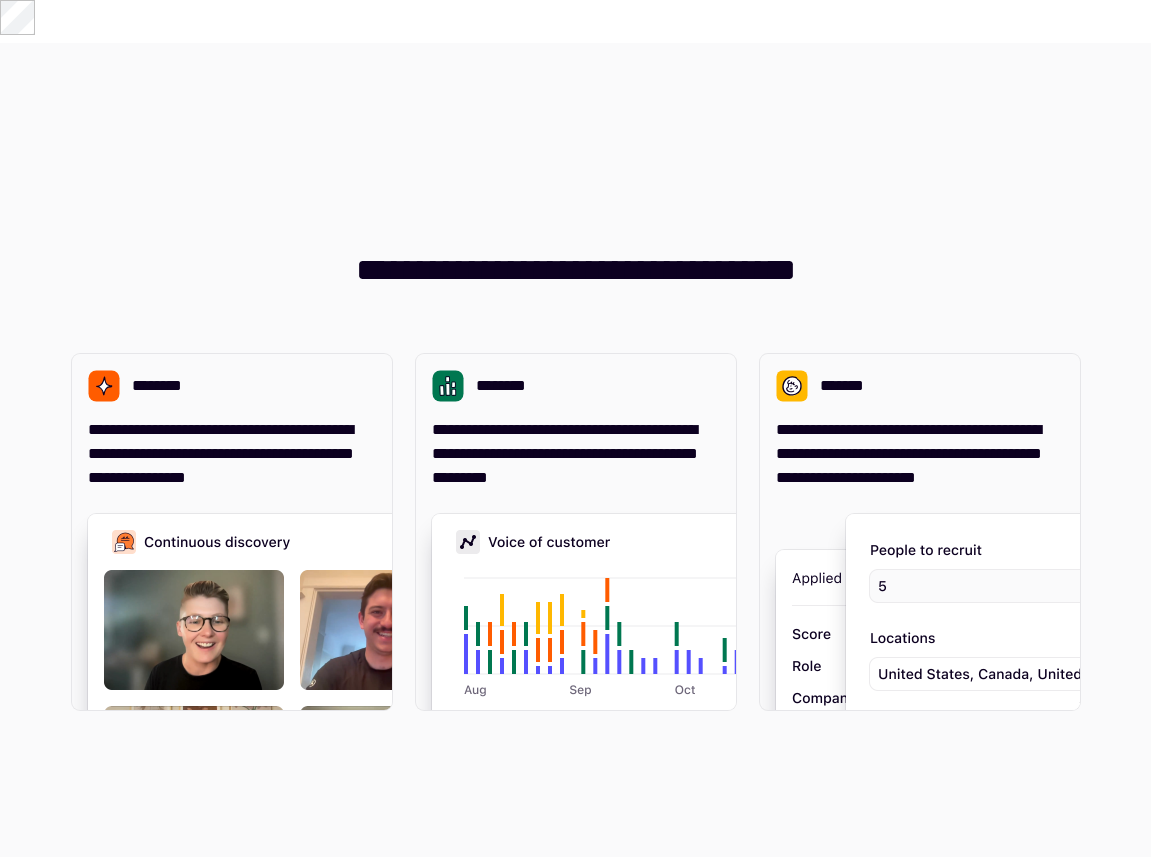 scroll, scrollTop: 0, scrollLeft: 0, axis: both 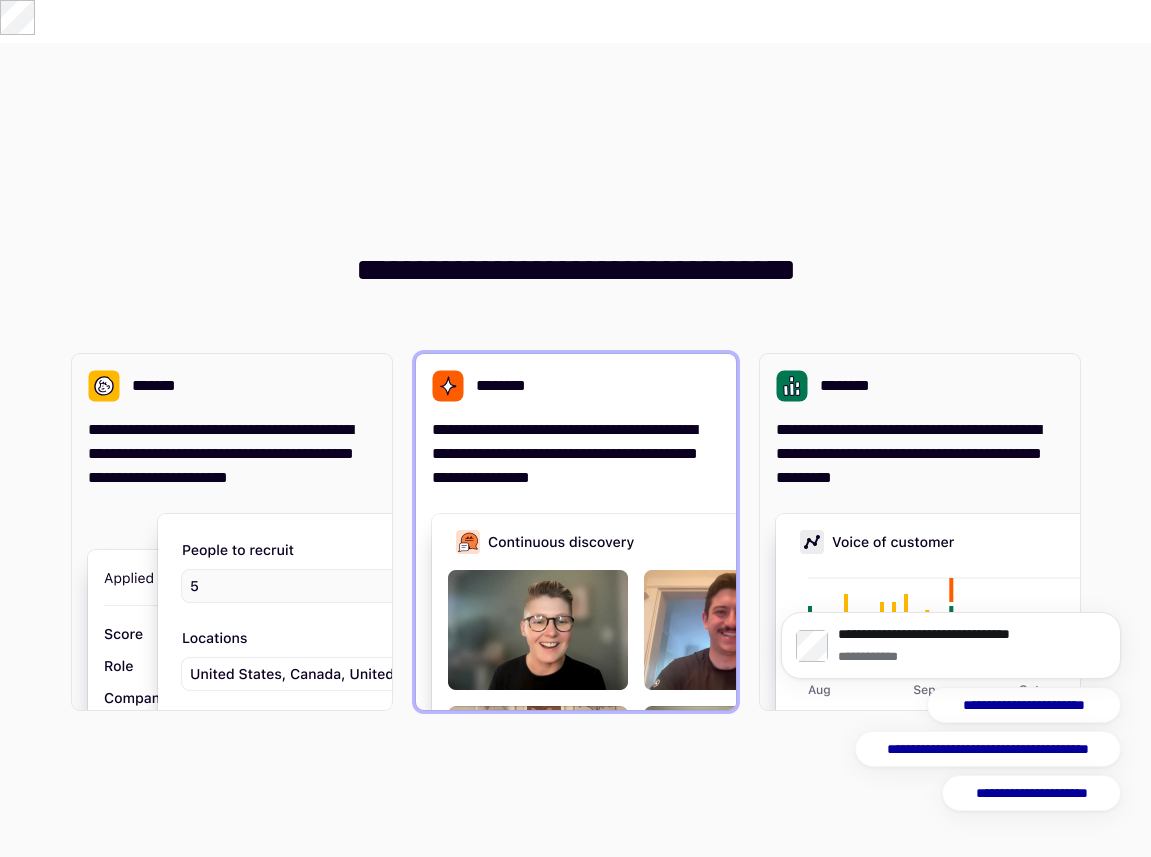 click at bounding box center [732, 714] 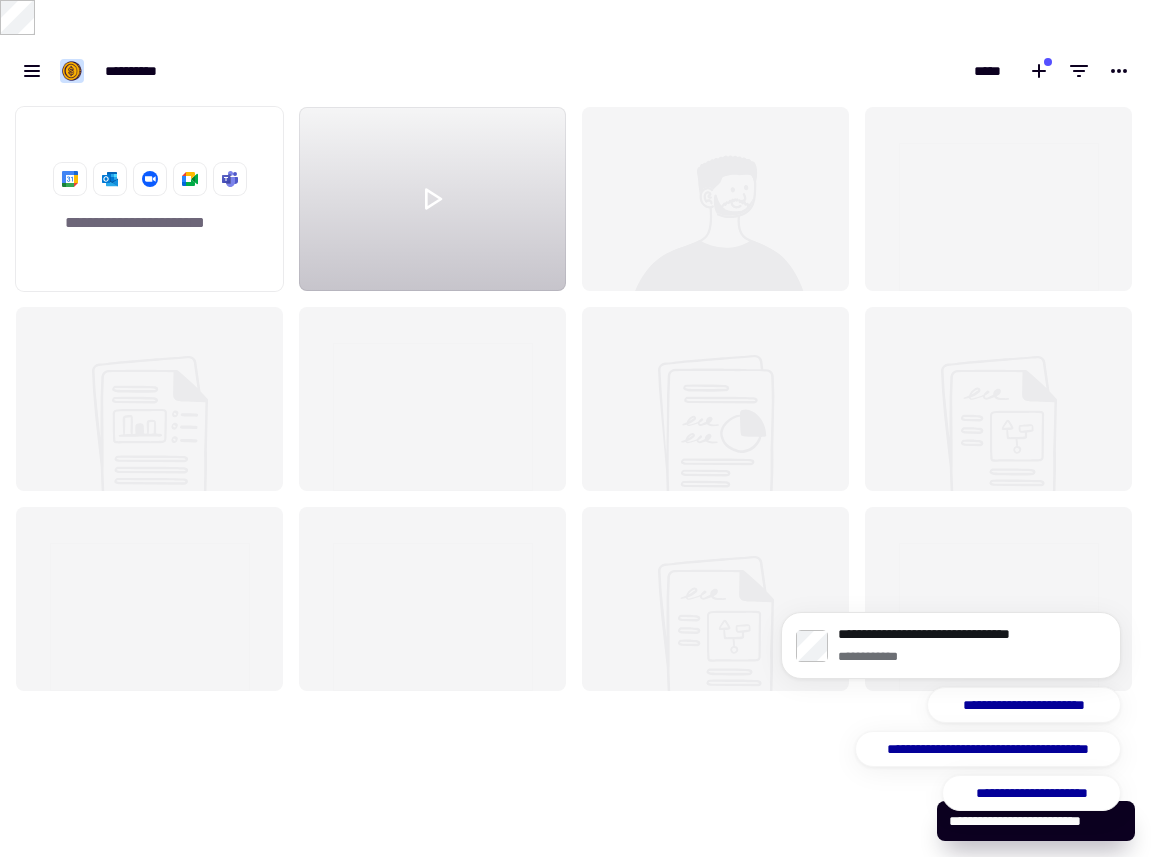 scroll, scrollTop: 1, scrollLeft: 1, axis: both 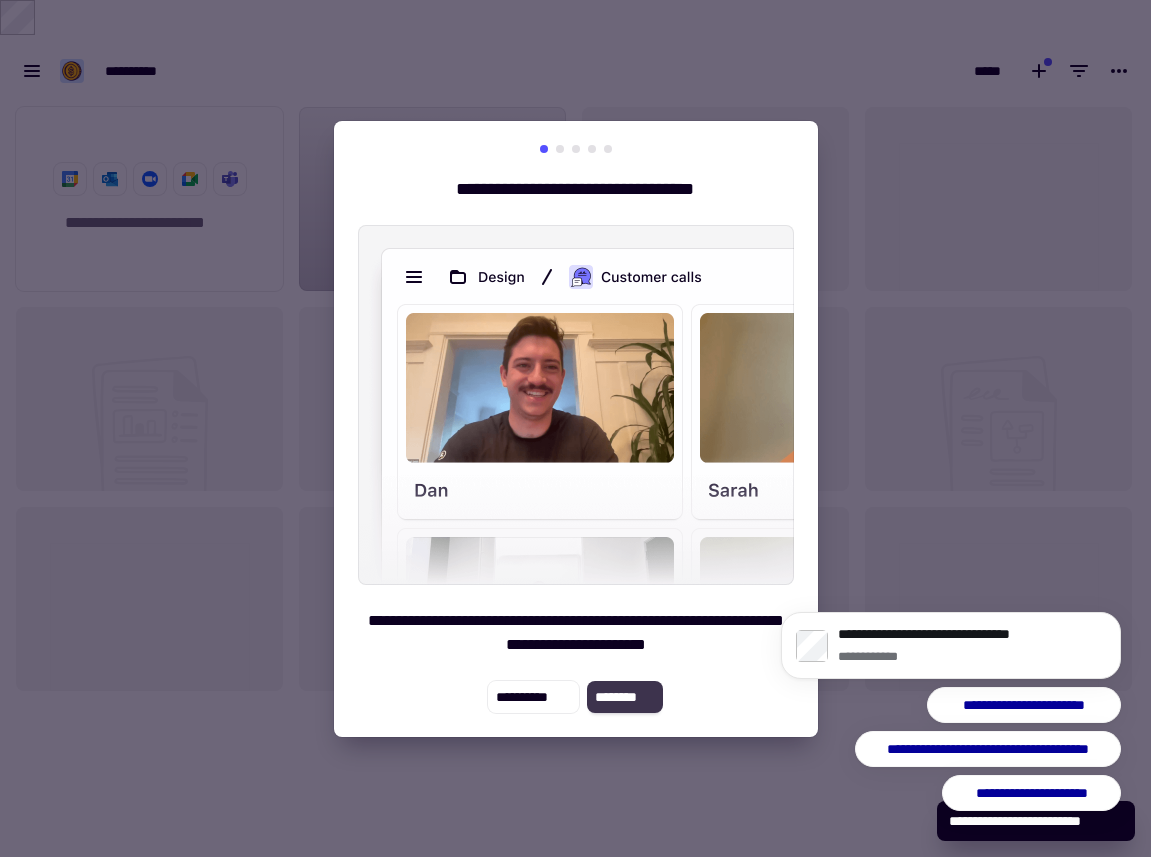 click on "********" 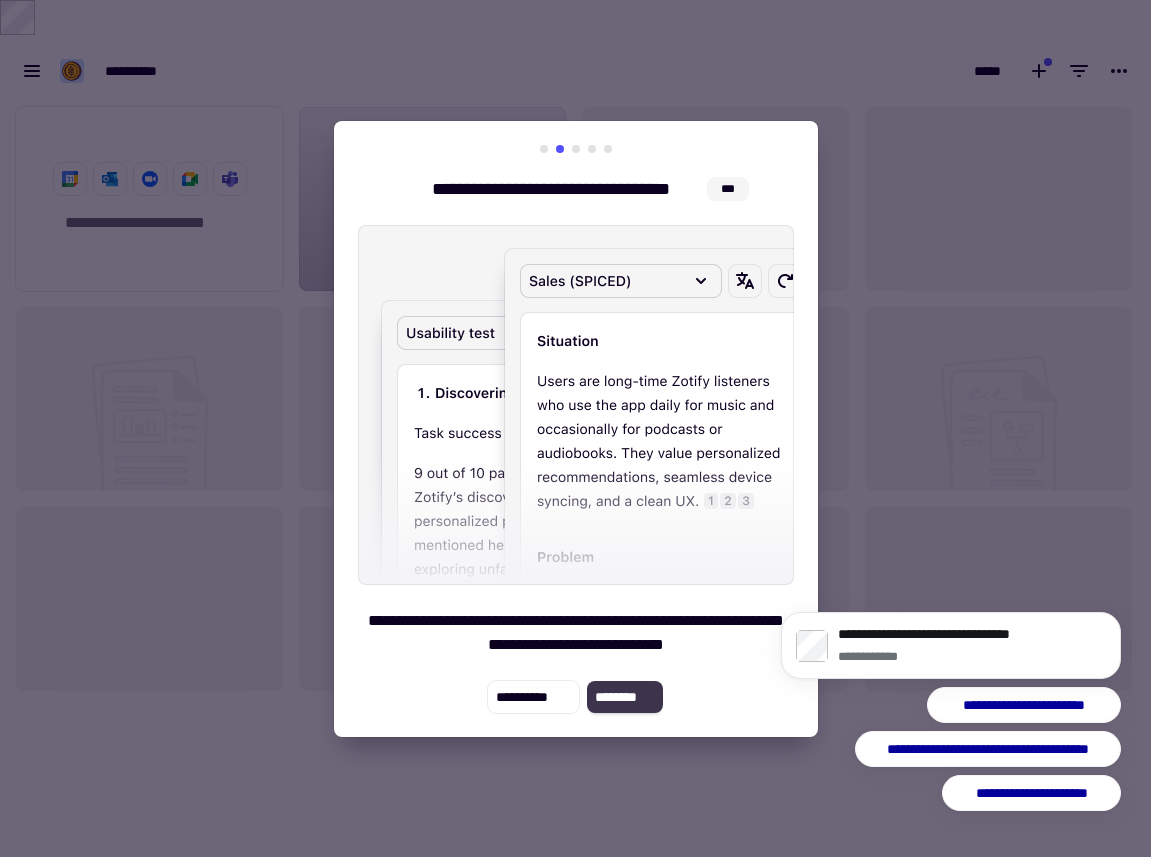click on "********" 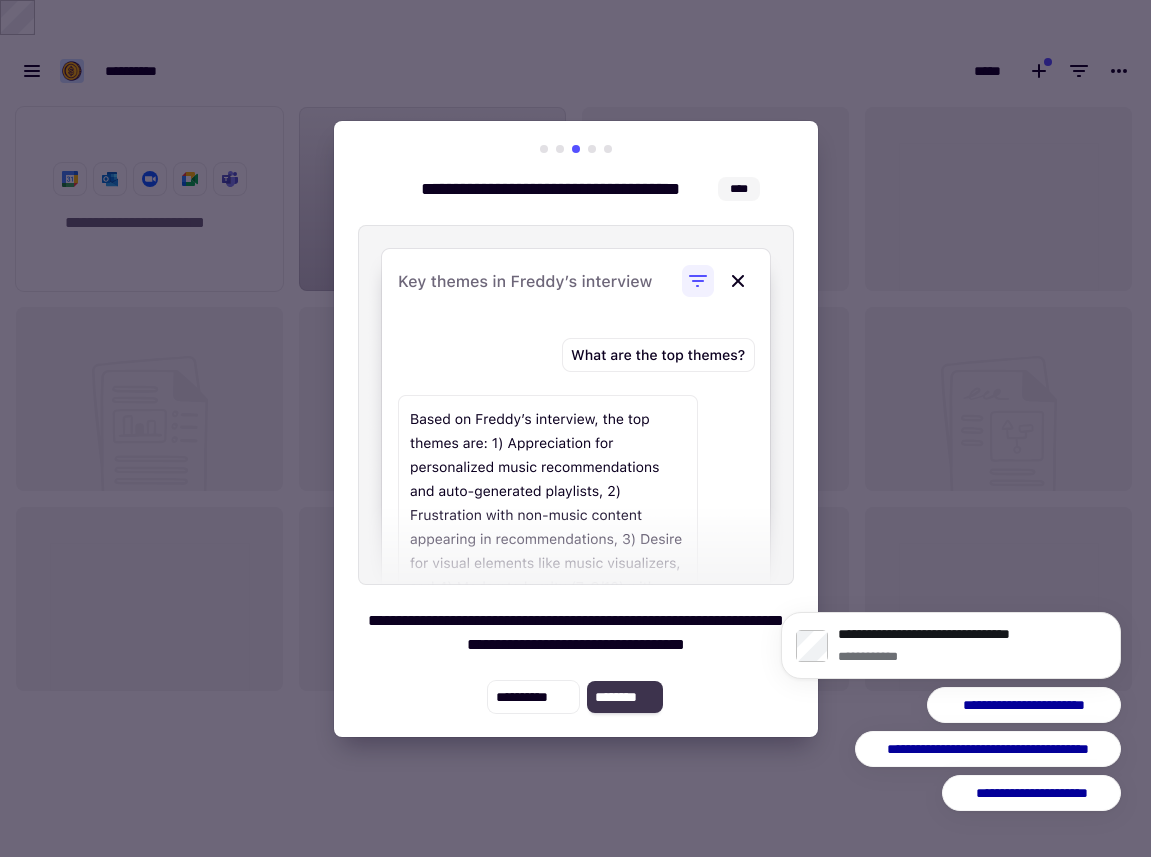 click on "********" 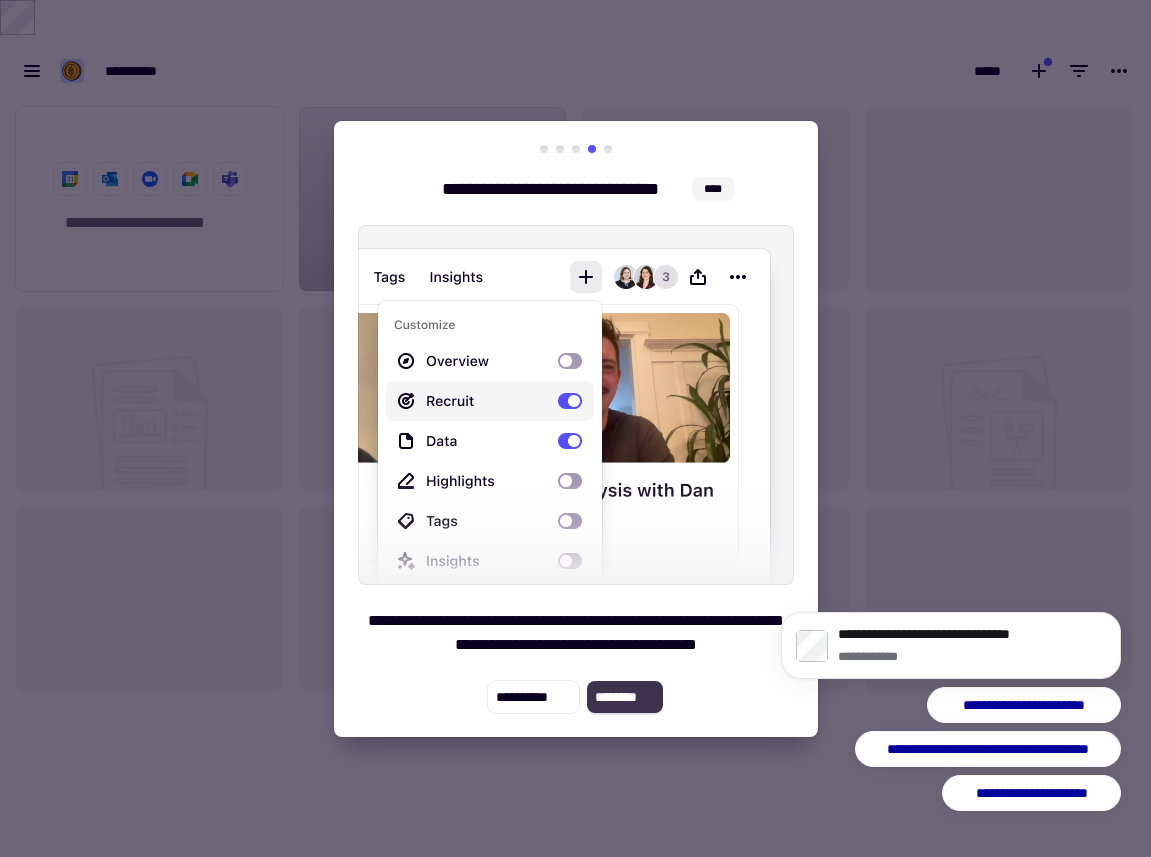 click on "********" 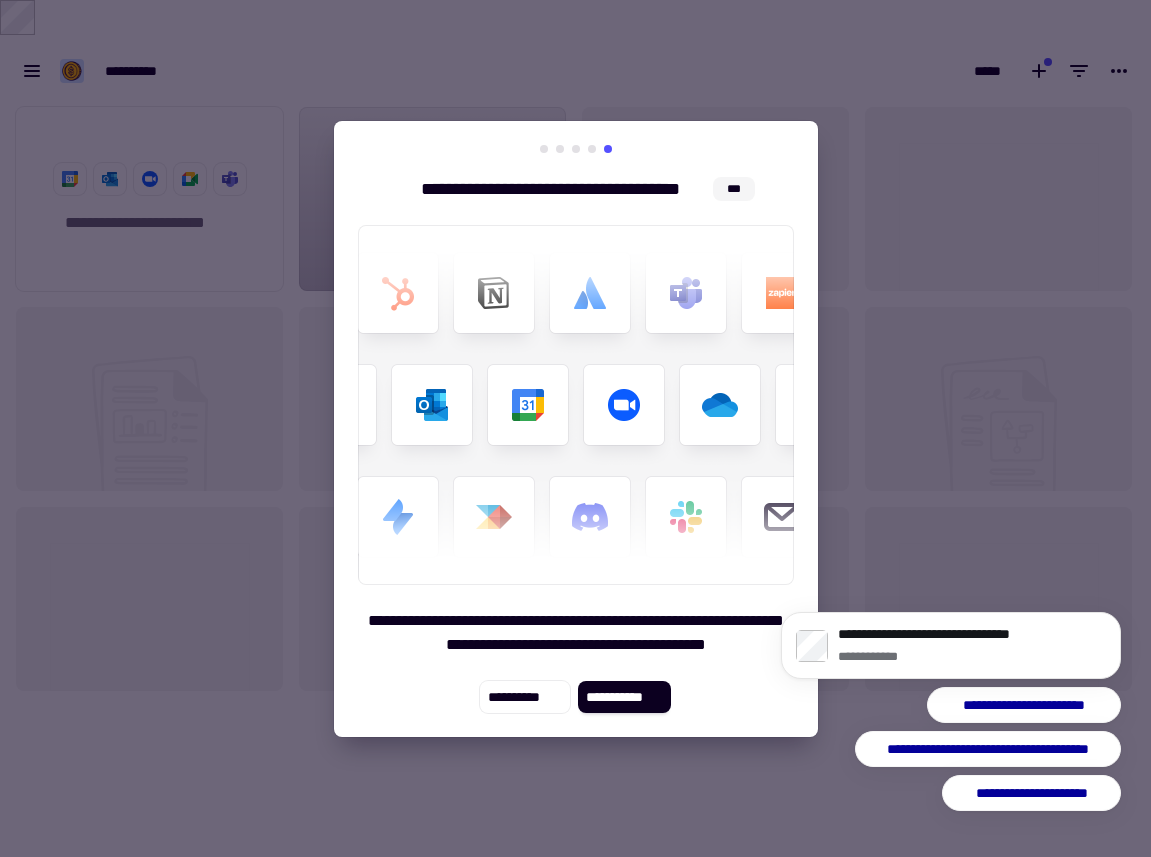 click at bounding box center (575, 428) 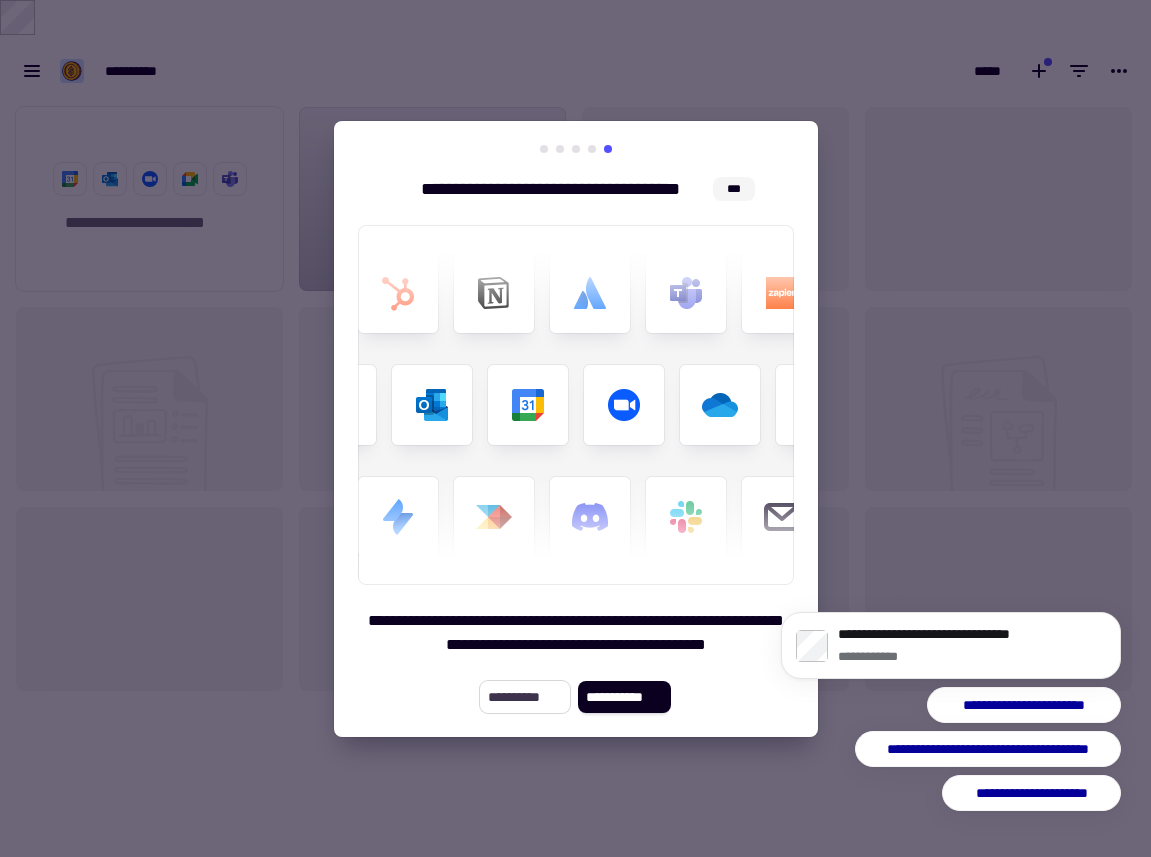click on "**********" 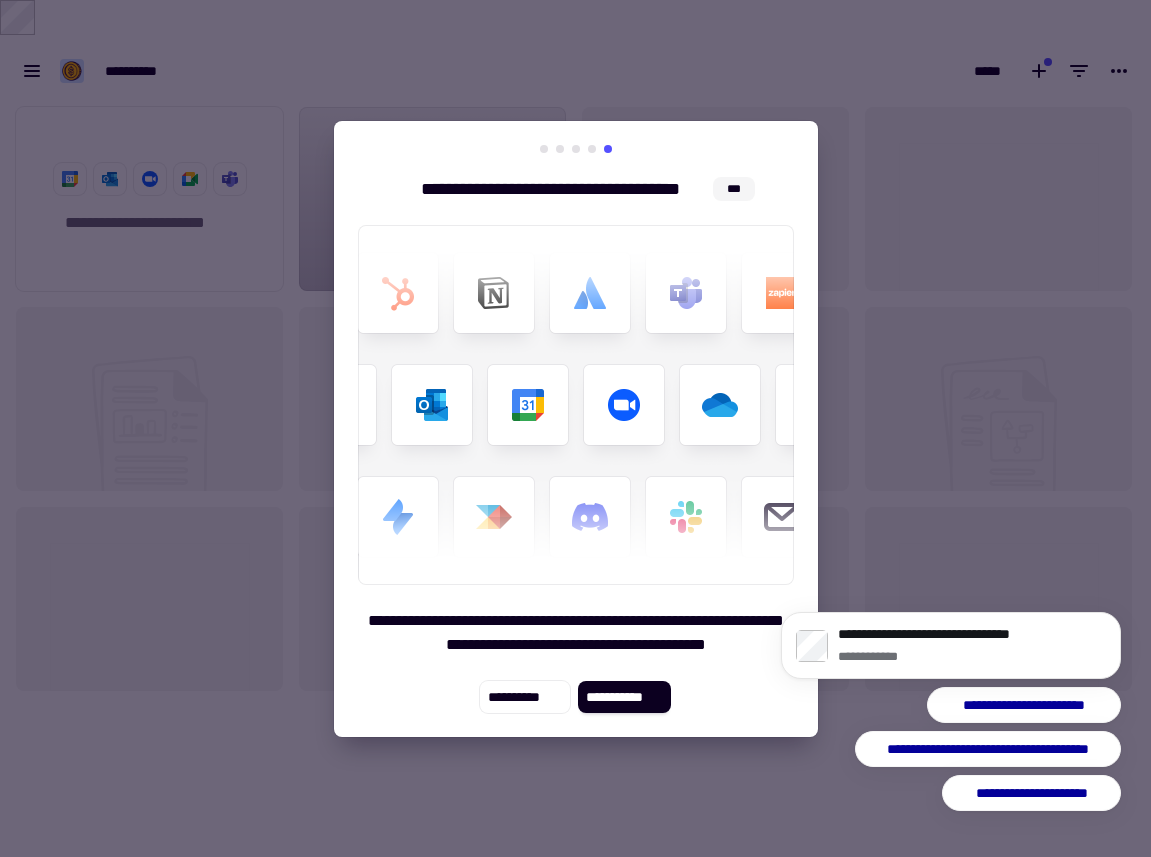 click at bounding box center [575, 428] 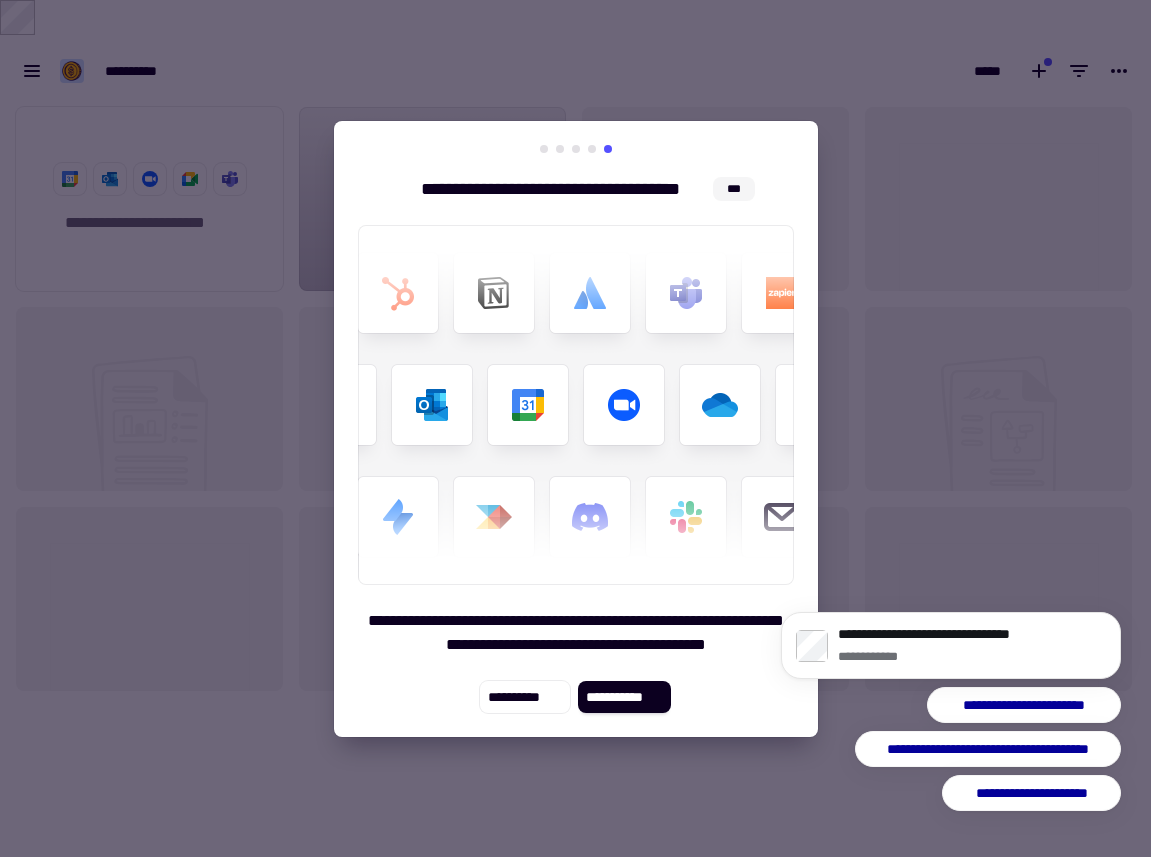 click on "**********" at bounding box center (951, 652) 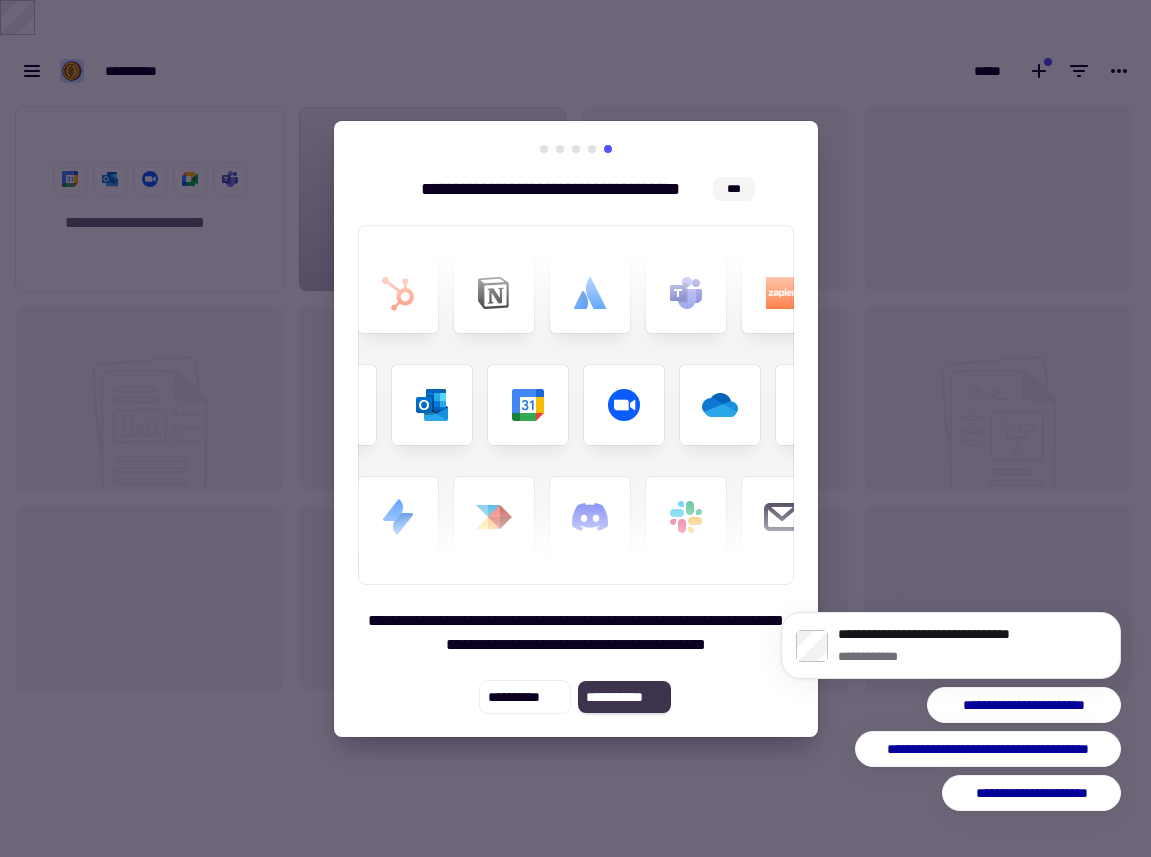 click on "**********" 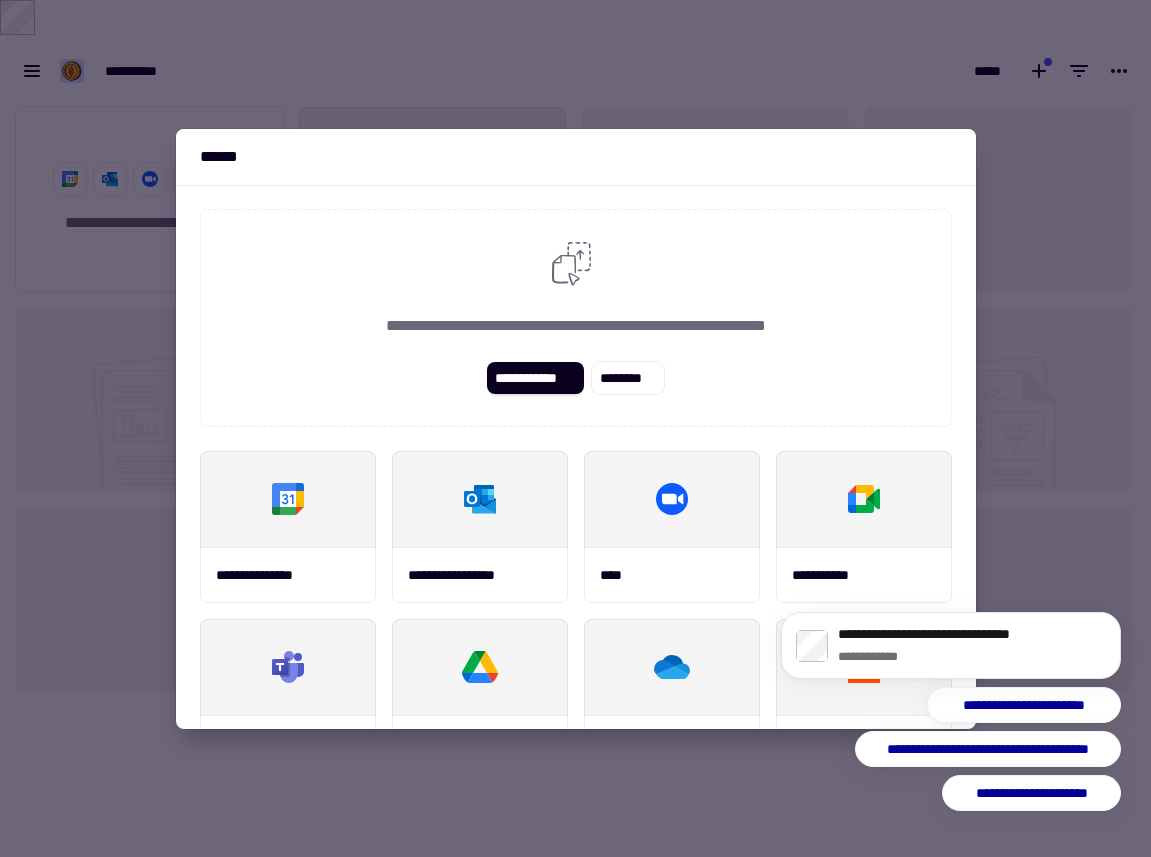 click at bounding box center (575, 428) 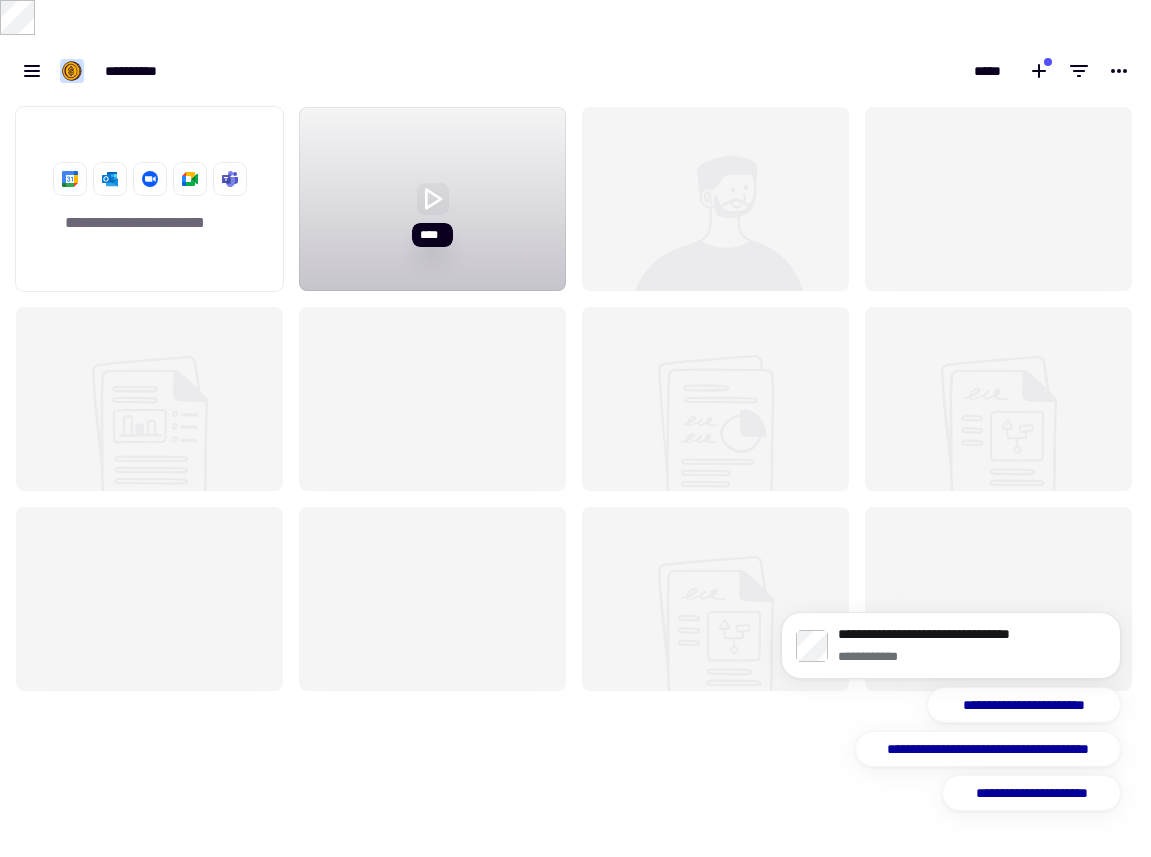 click 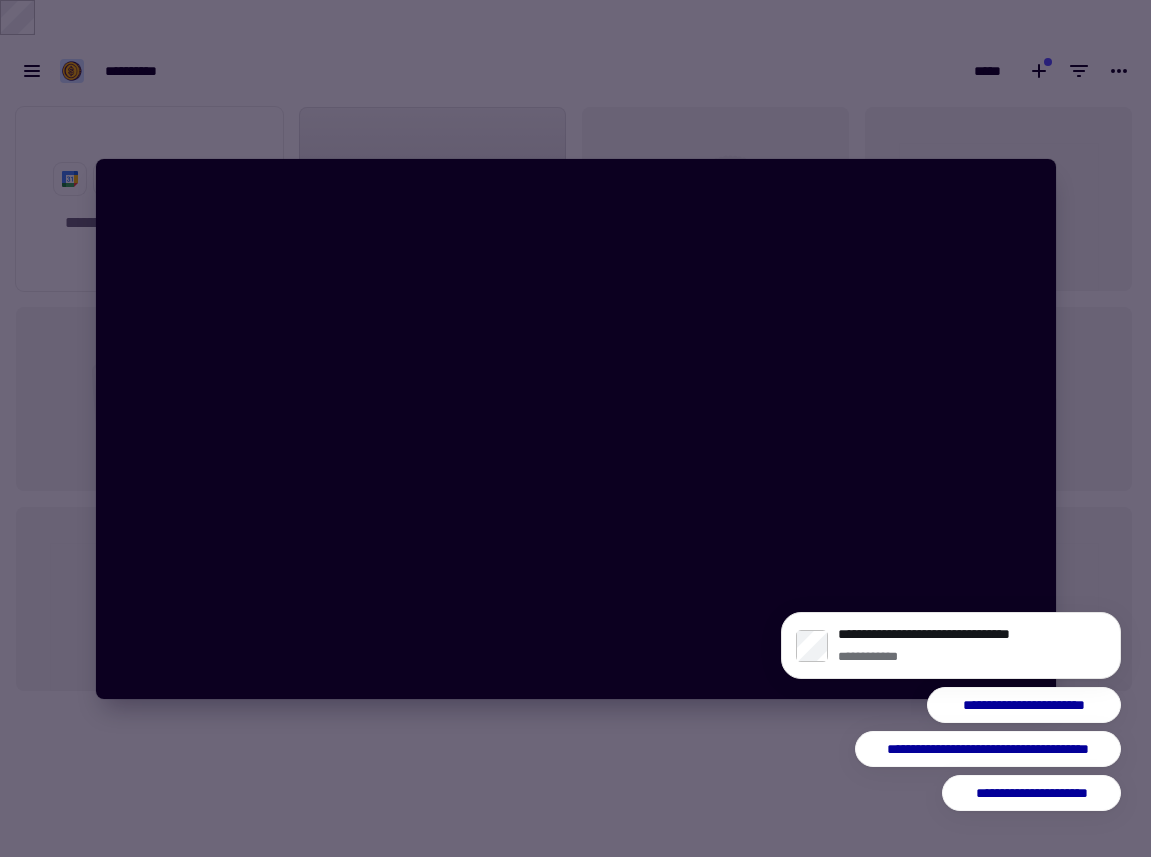 click at bounding box center [576, 429] 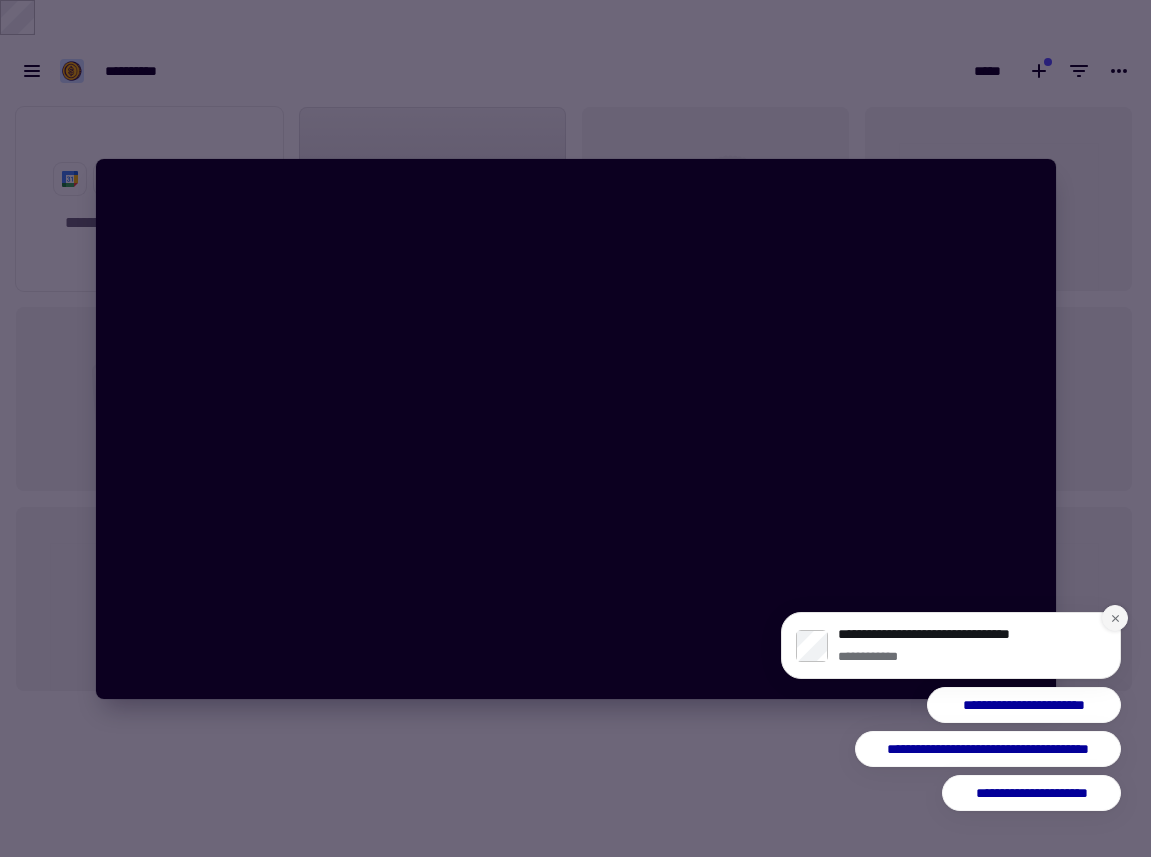 click 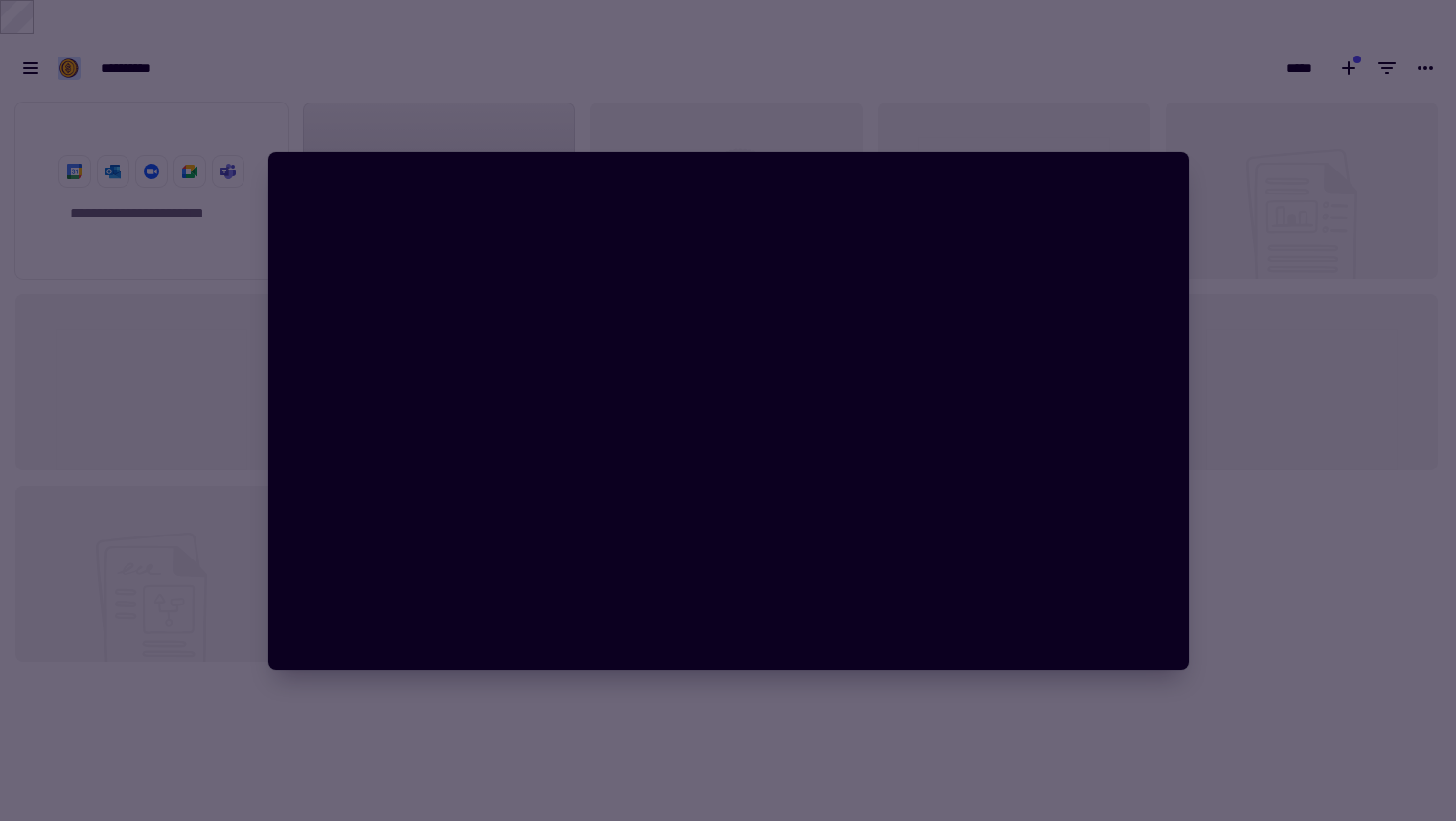 scroll, scrollTop: 1, scrollLeft: 1, axis: both 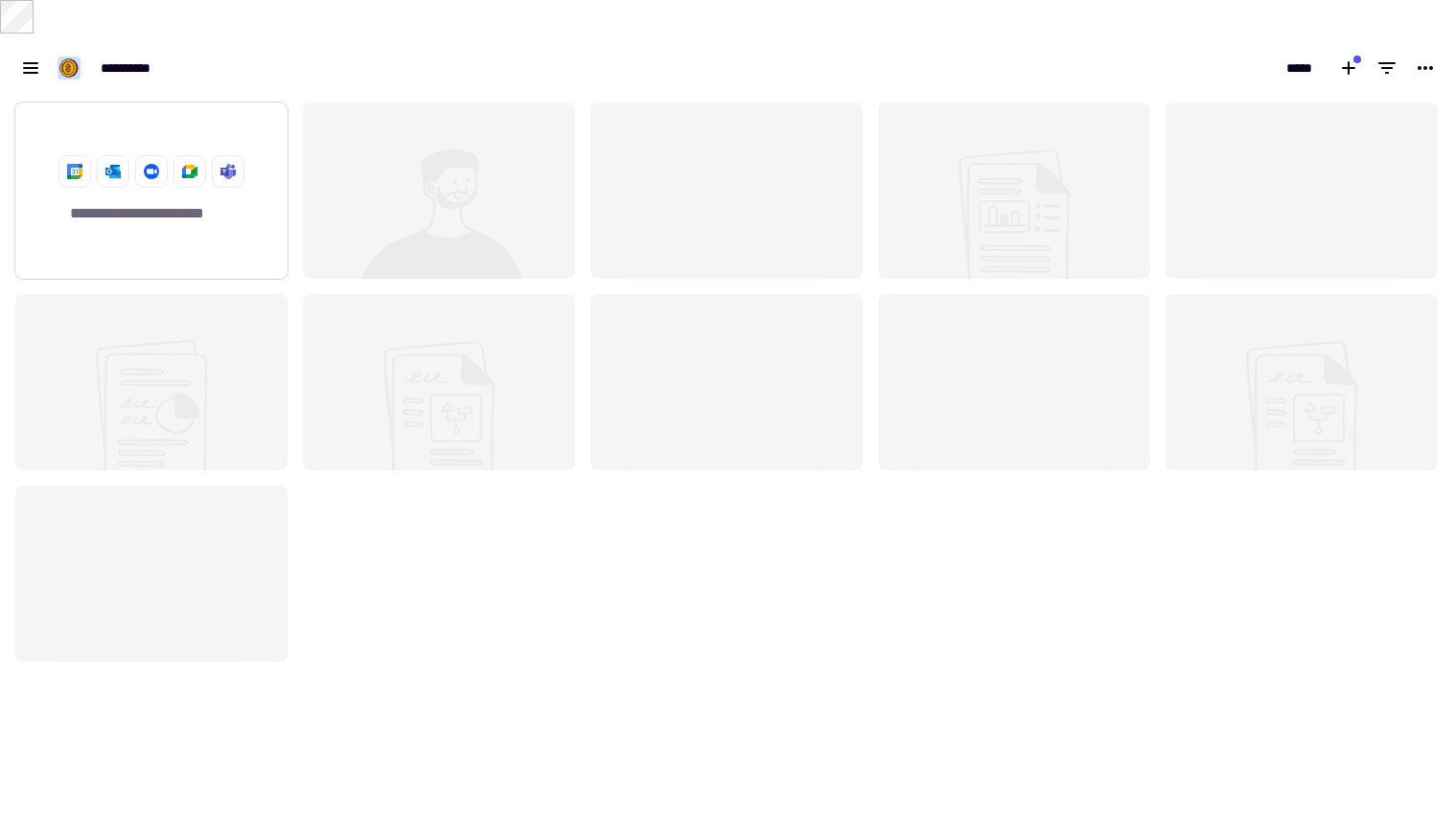 click on "**********" 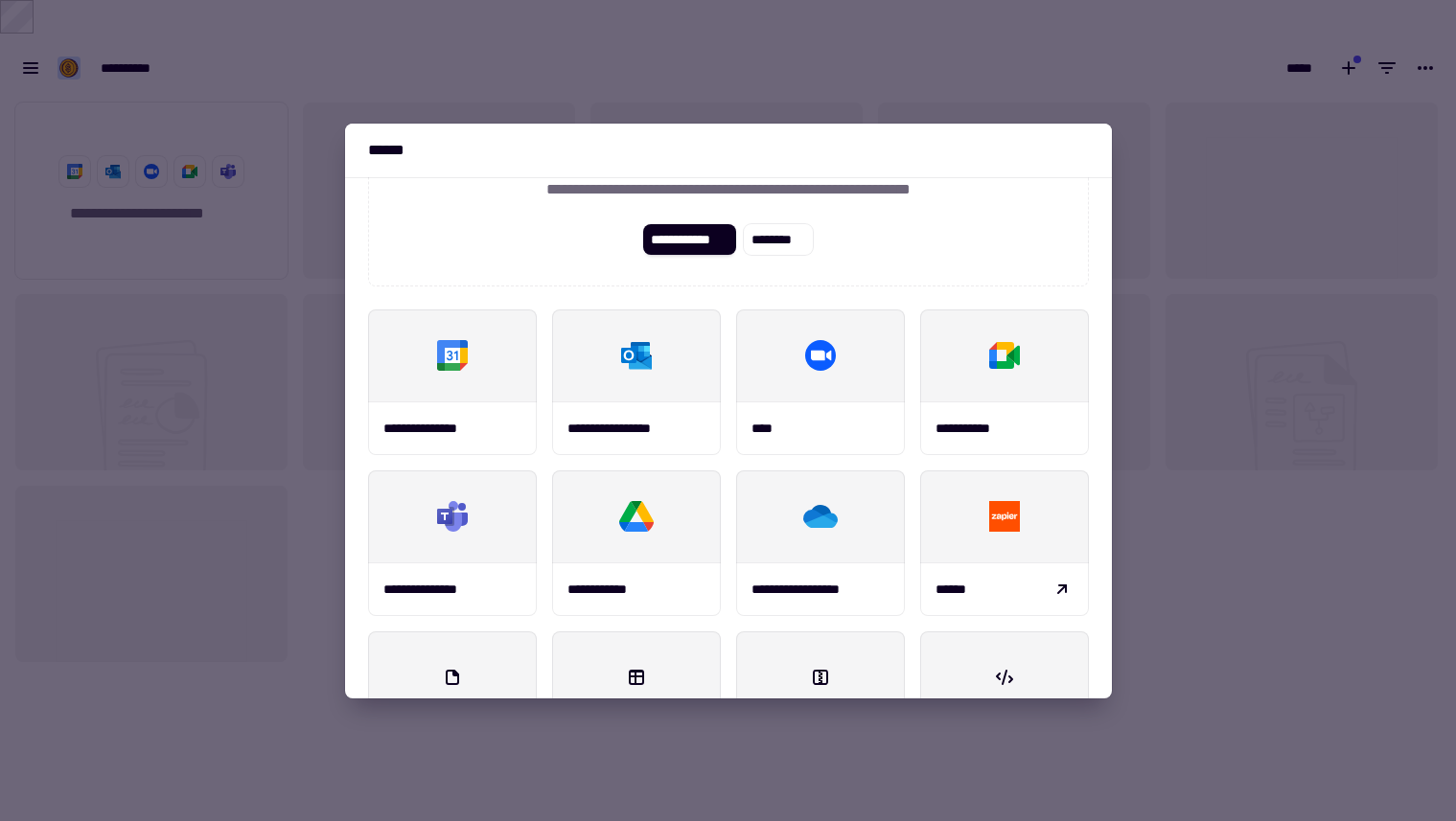 scroll, scrollTop: 124, scrollLeft: 0, axis: vertical 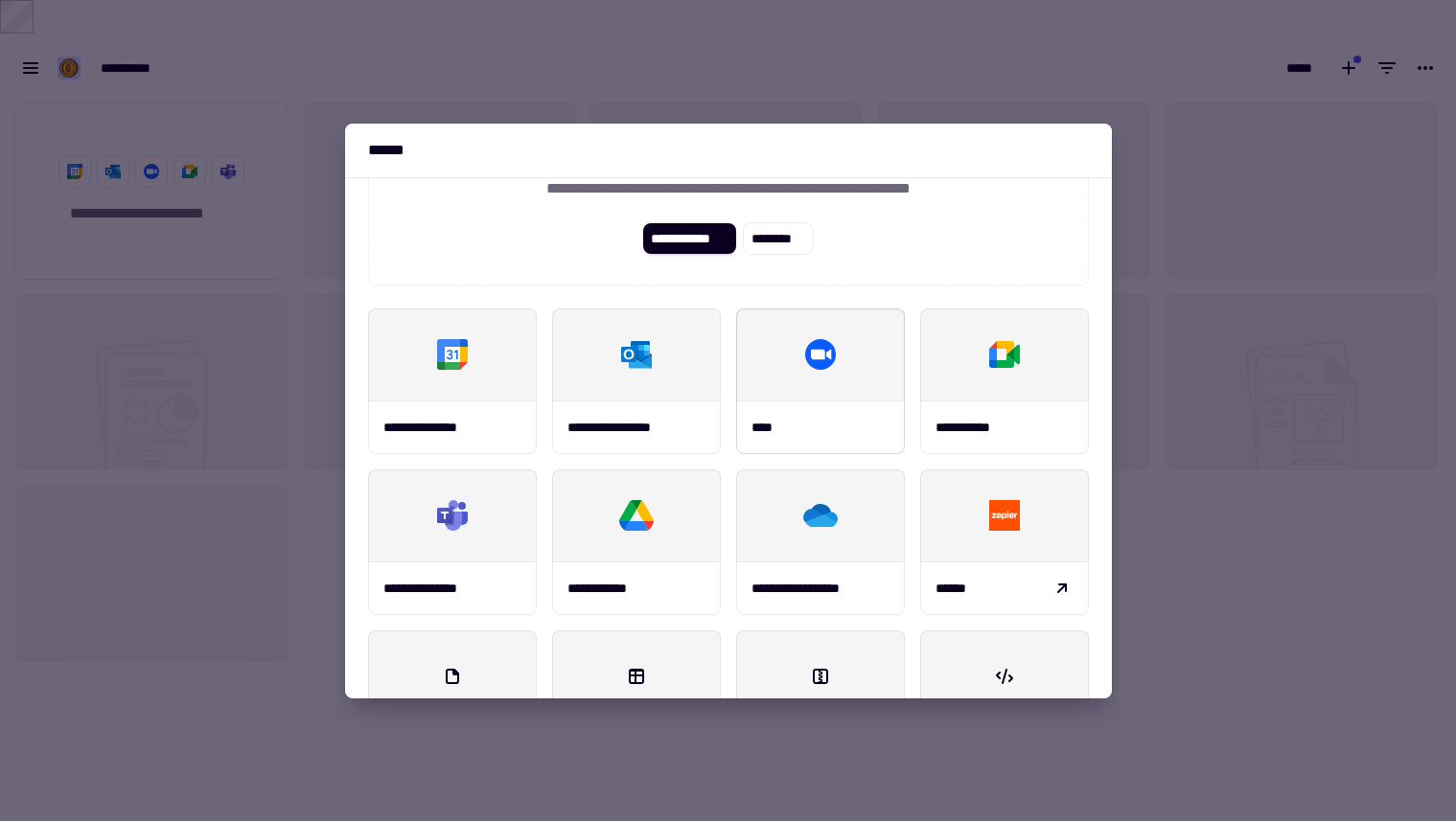 click at bounding box center [820, 354] 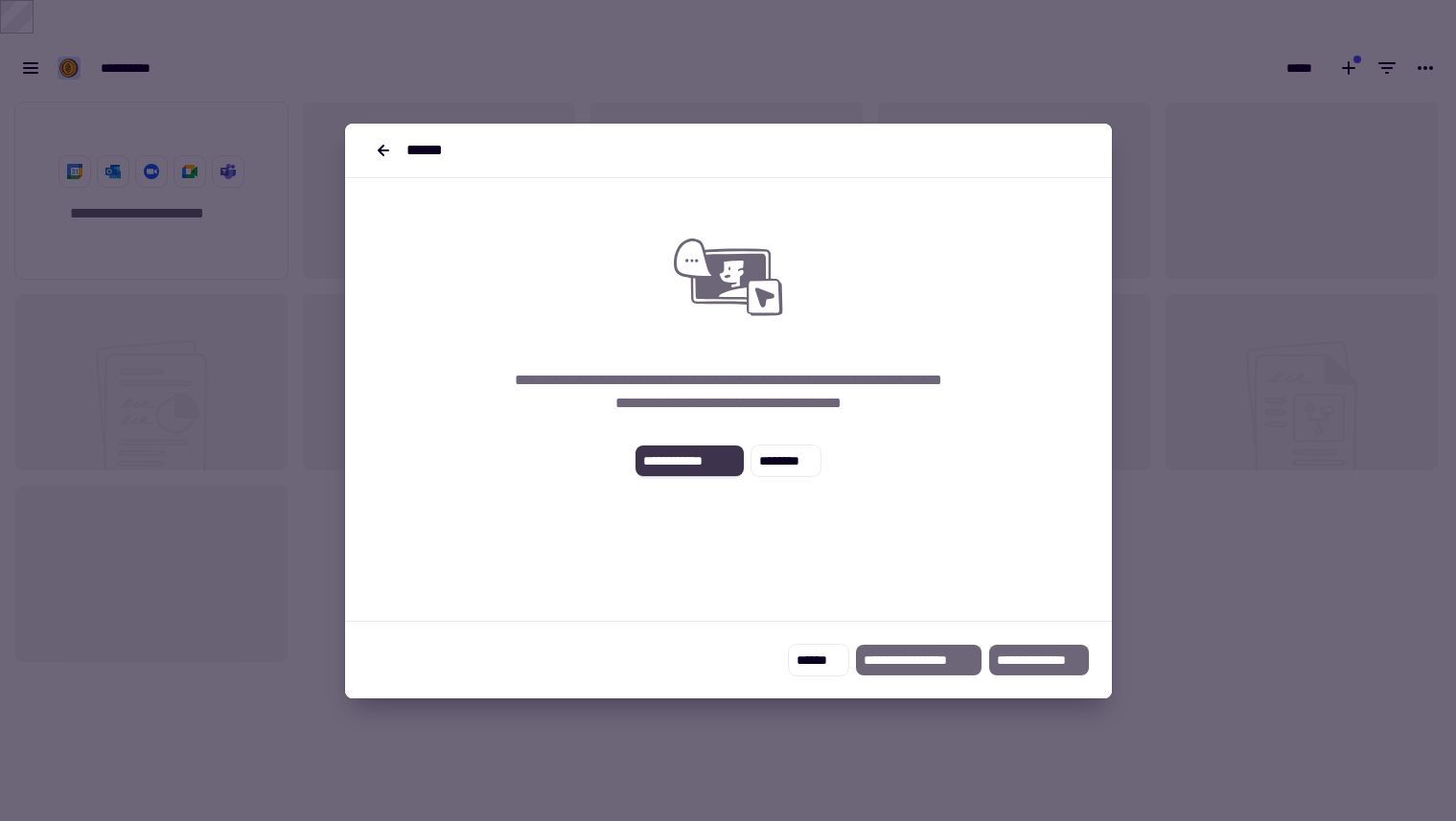click on "**********" 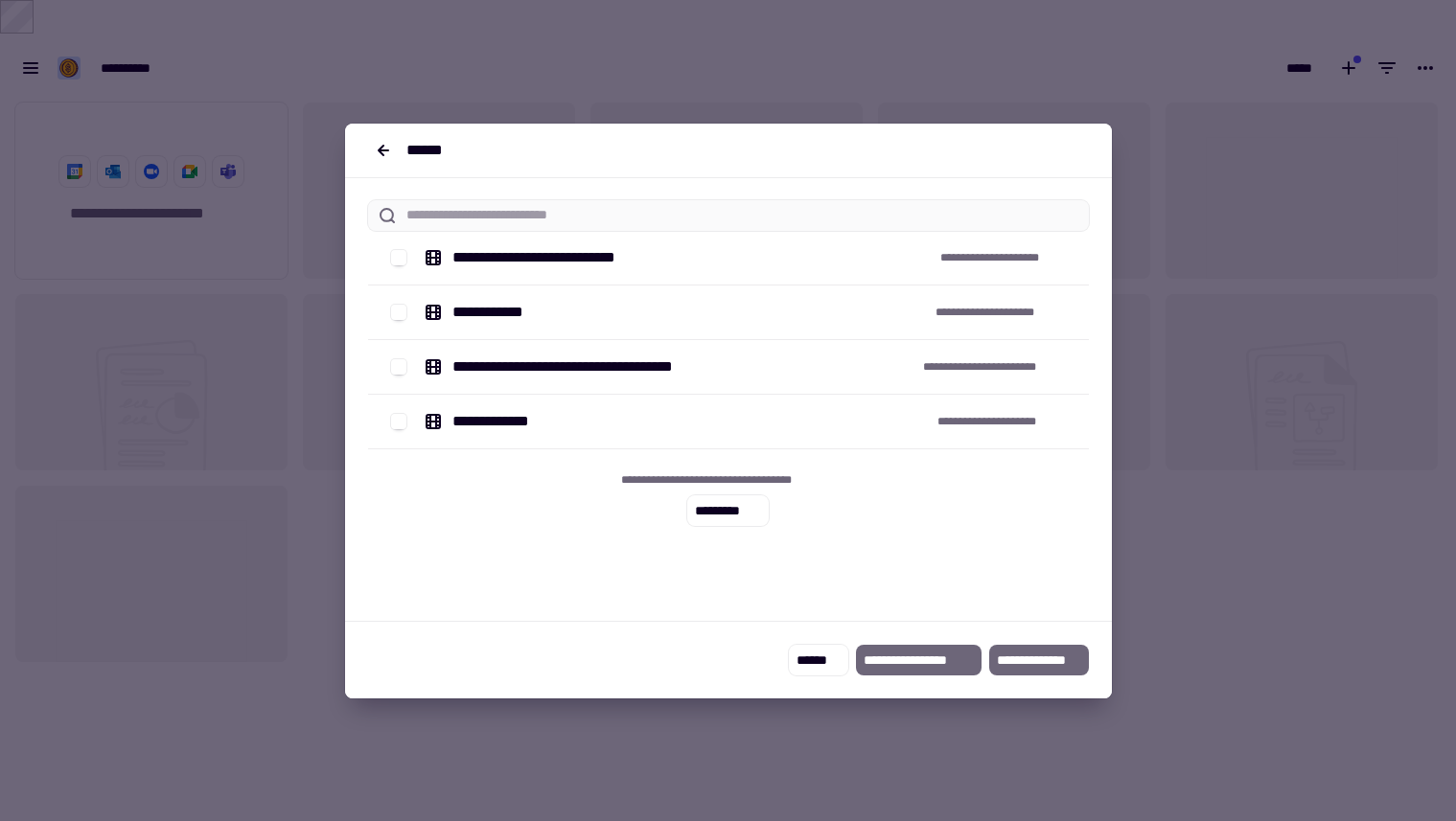 click on "**********" at bounding box center [553, 258] 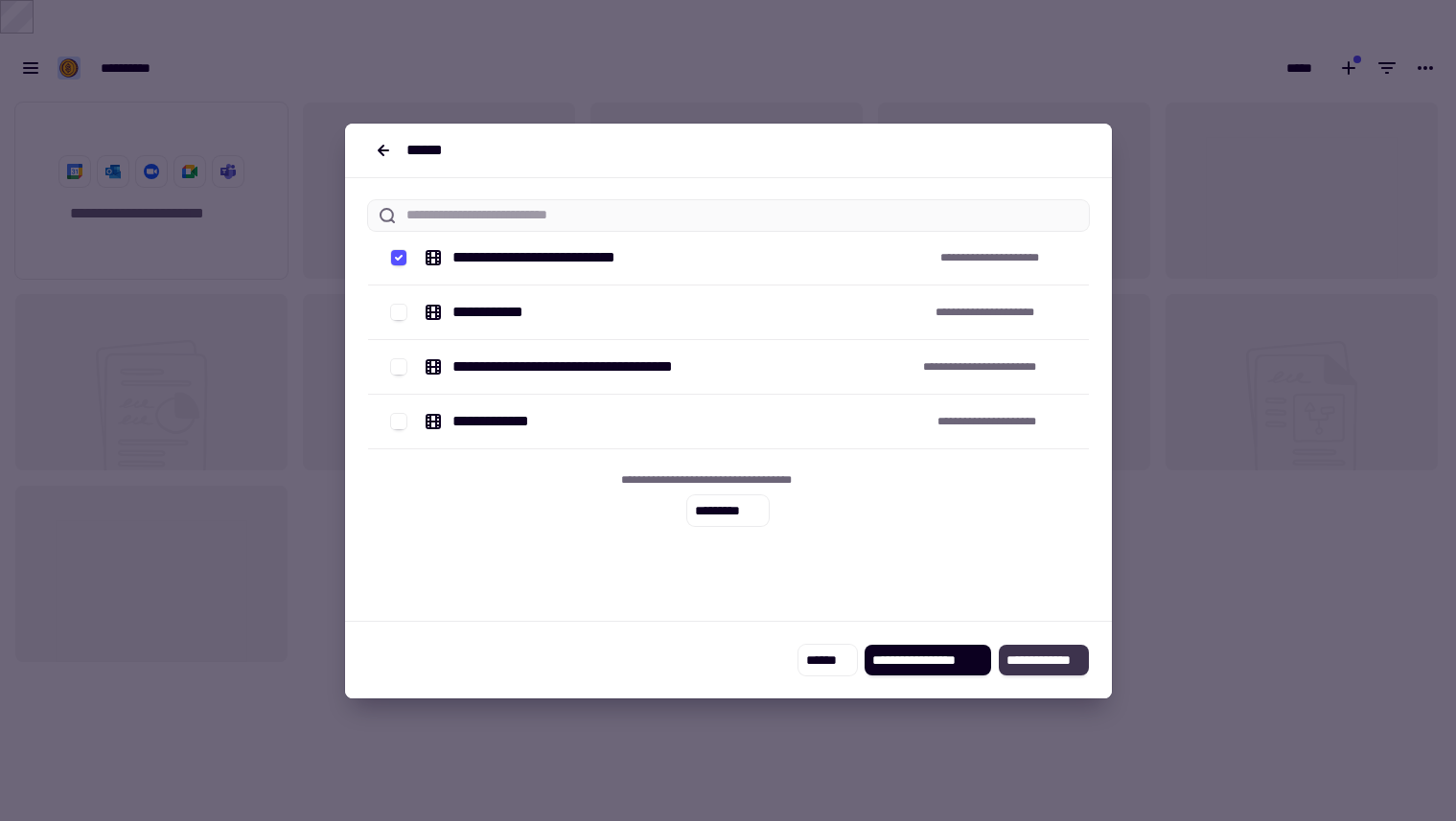 click on "****** *   ****" 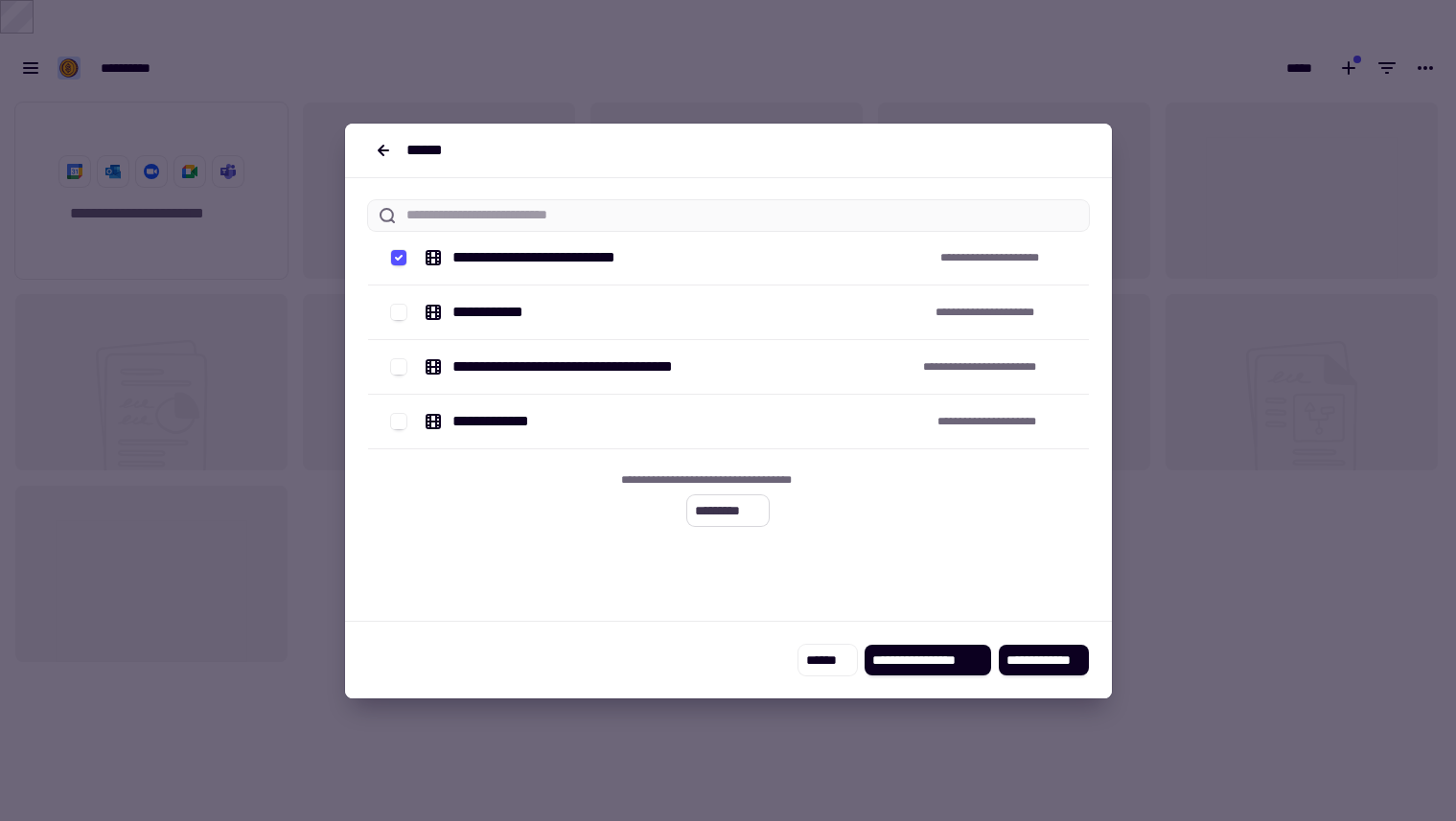 click on "*********" 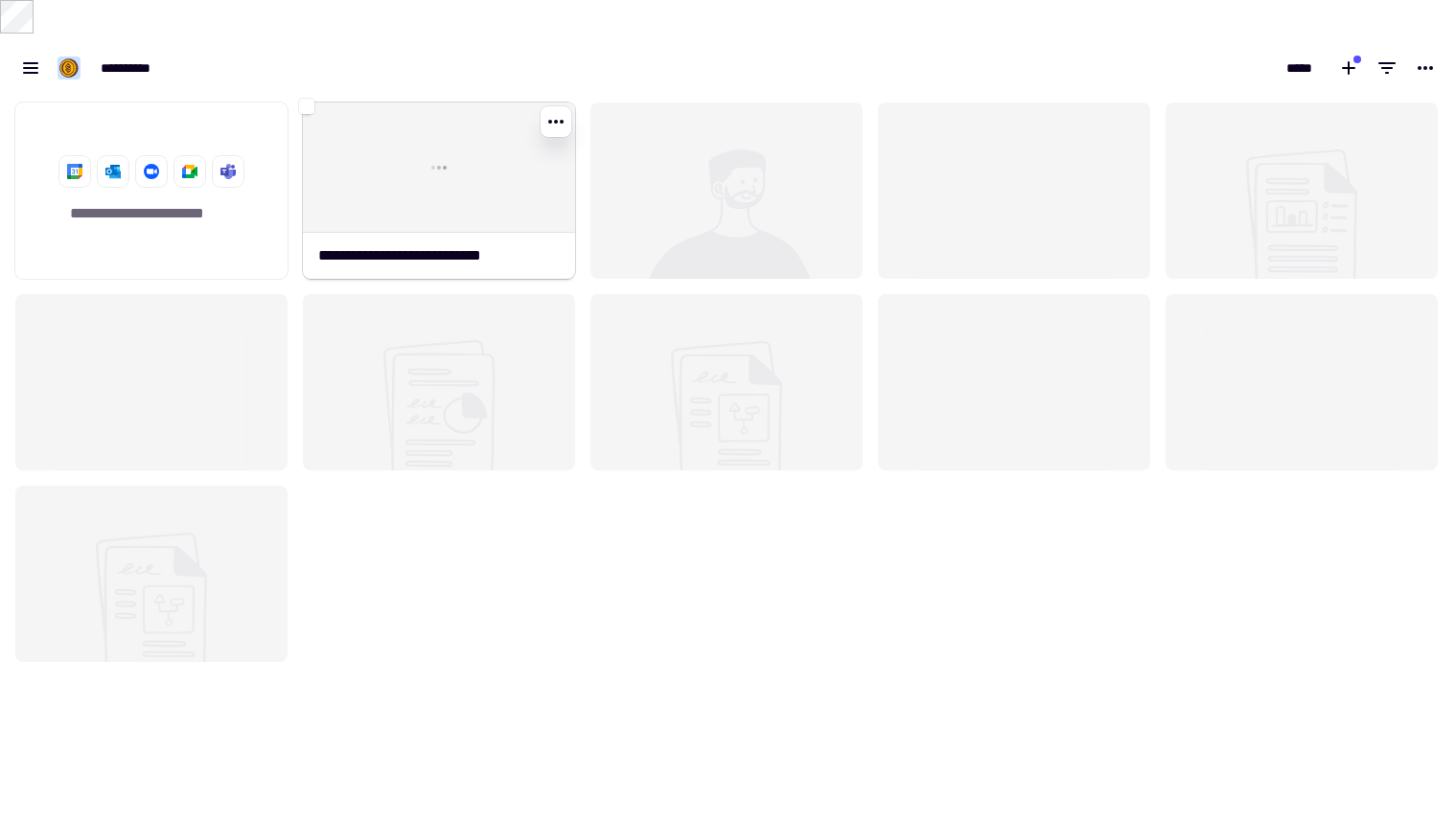 click 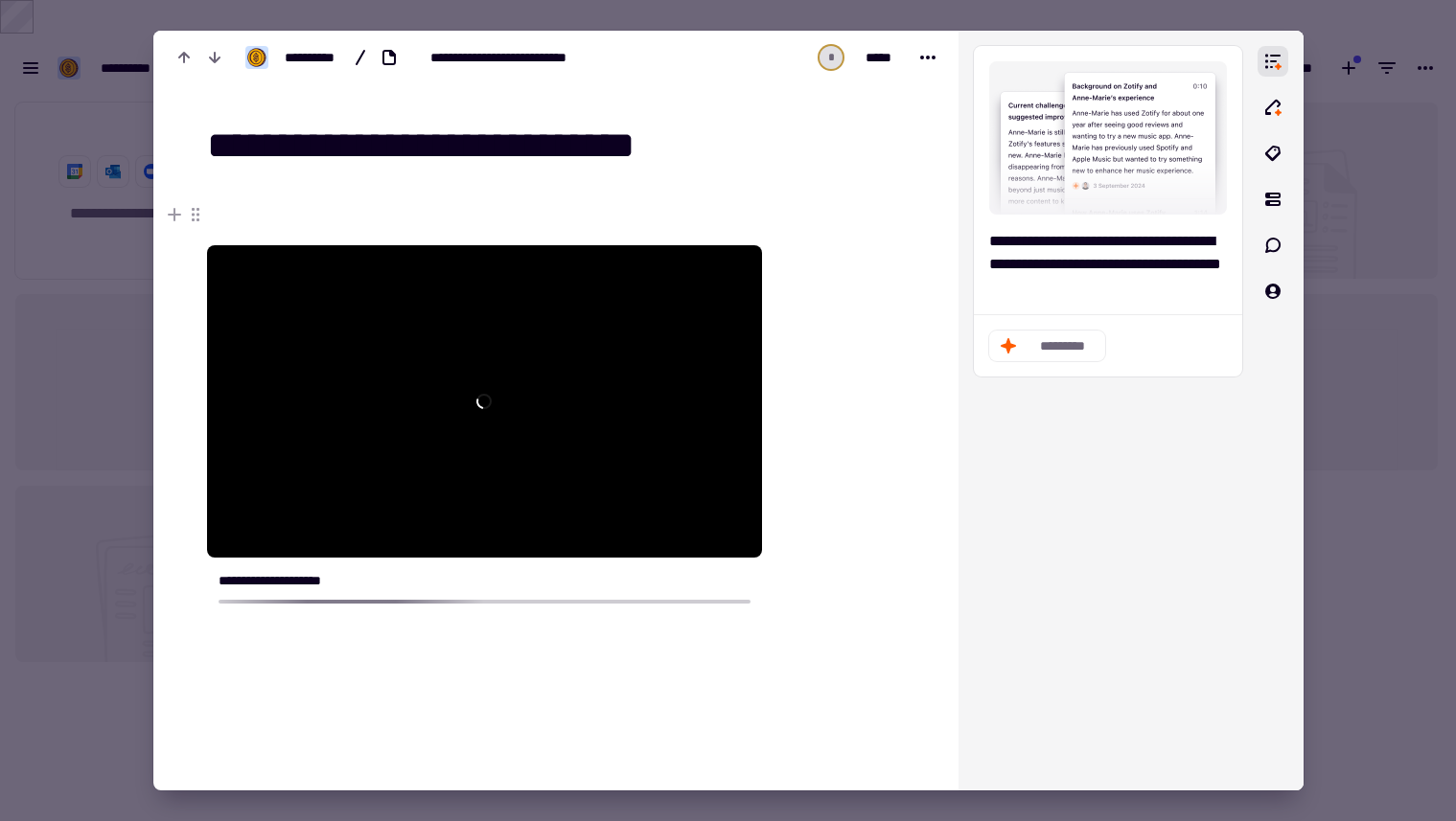 click at bounding box center [728, 410] 